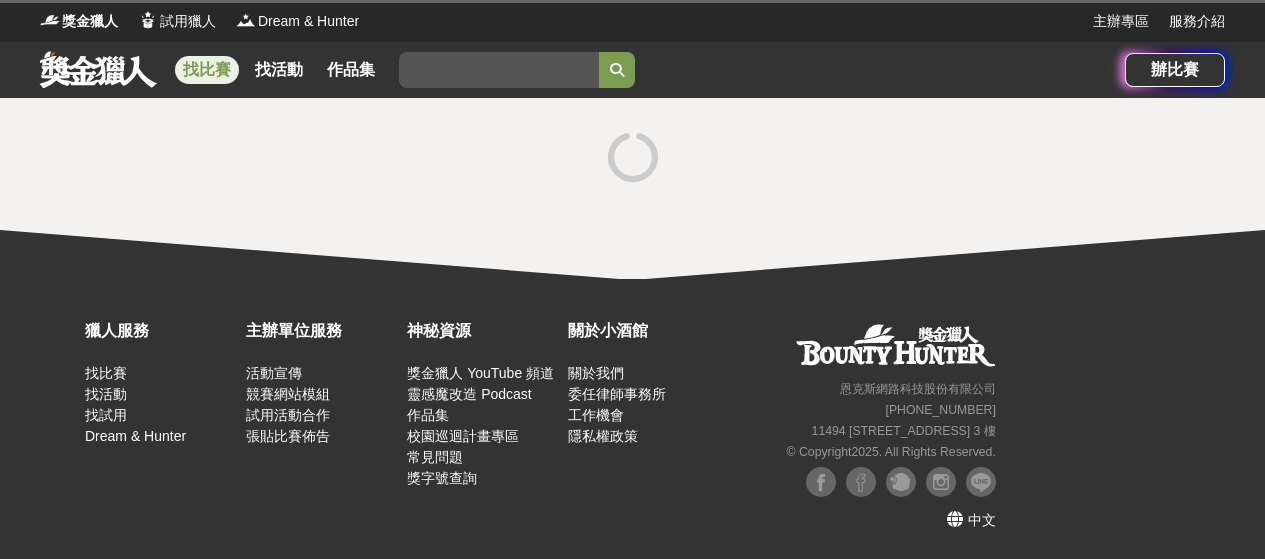 scroll, scrollTop: 0, scrollLeft: 0, axis: both 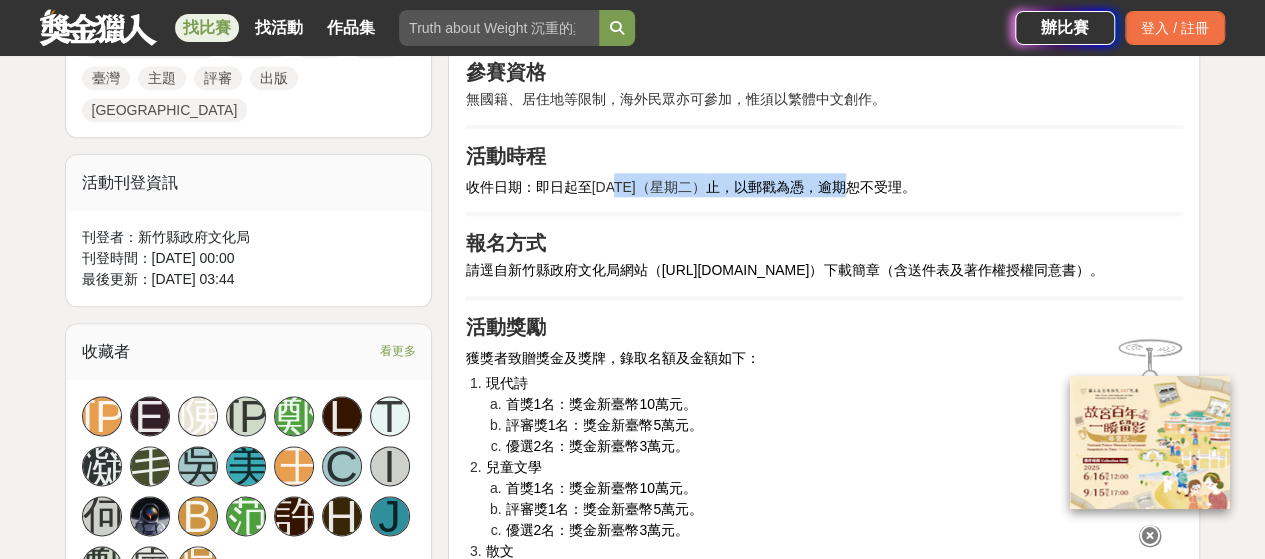 drag, startPoint x: 611, startPoint y: 223, endPoint x: 886, endPoint y: 216, distance: 275.08908 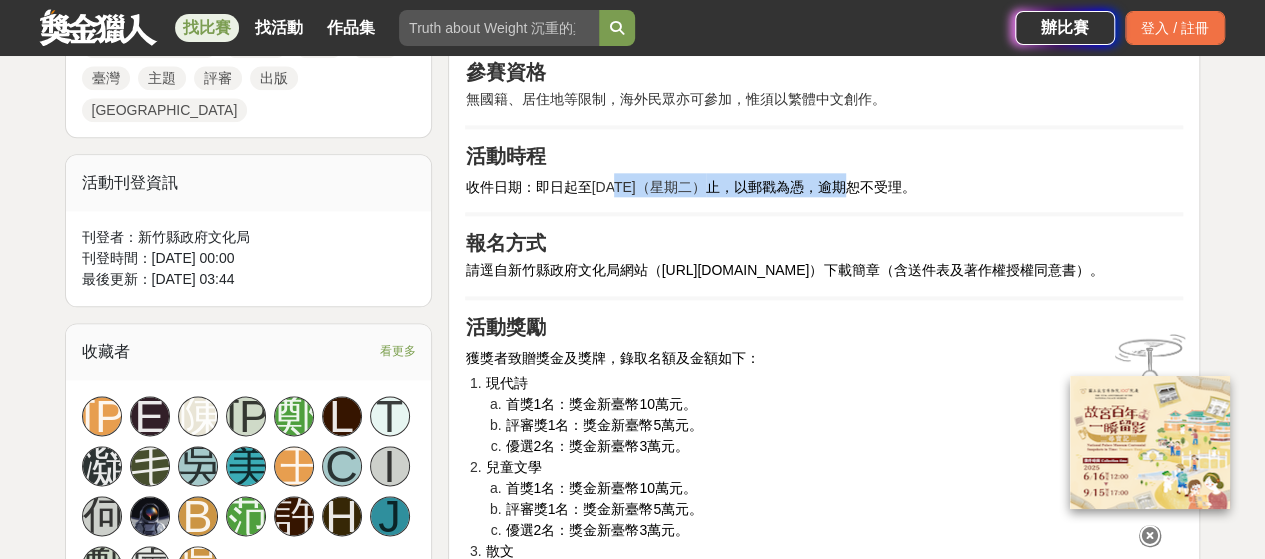 click on "收件日期：即日起至 [DATE]（星期二） 止，以郵戳為憑，逾期恕不受理。" at bounding box center (824, 185) 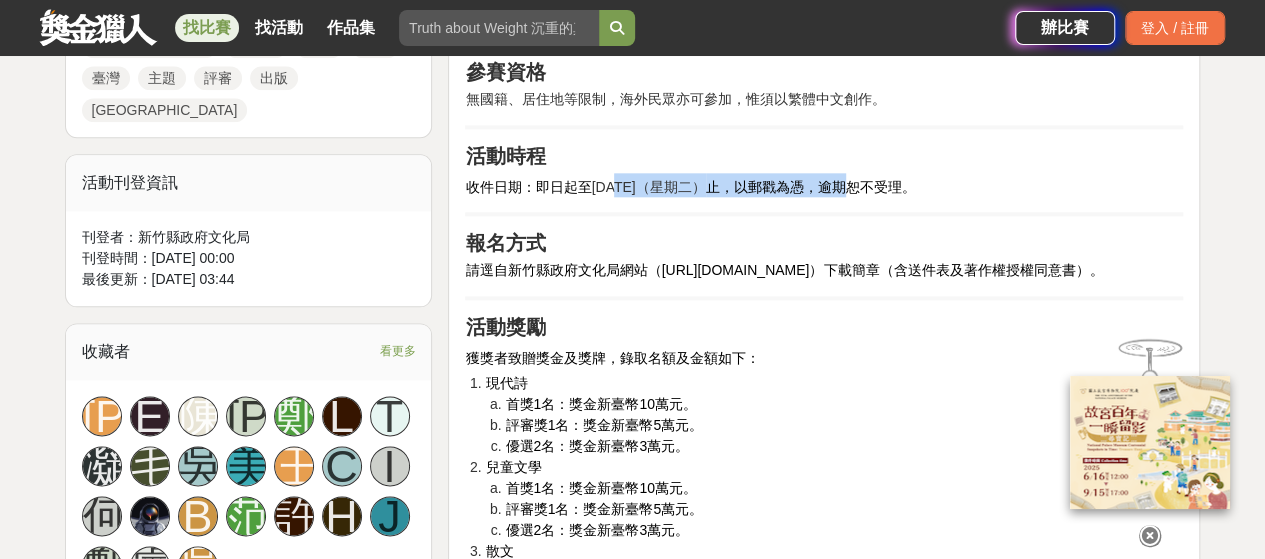 click on "止，以郵戳為憑，逾期恕不受理。" at bounding box center (811, 187) 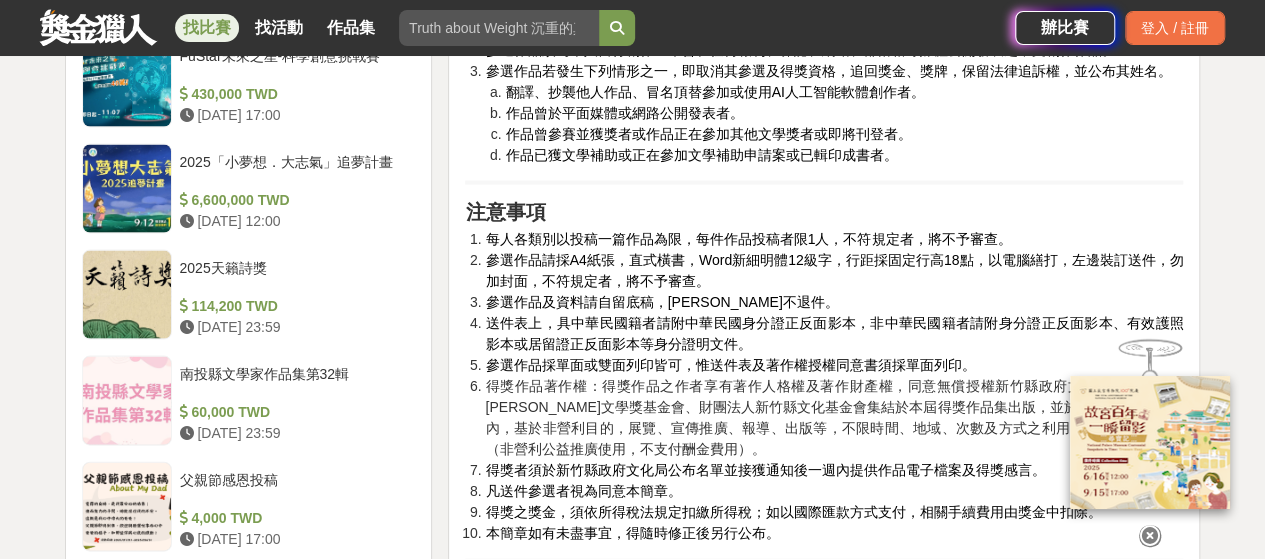 scroll, scrollTop: 2000, scrollLeft: 0, axis: vertical 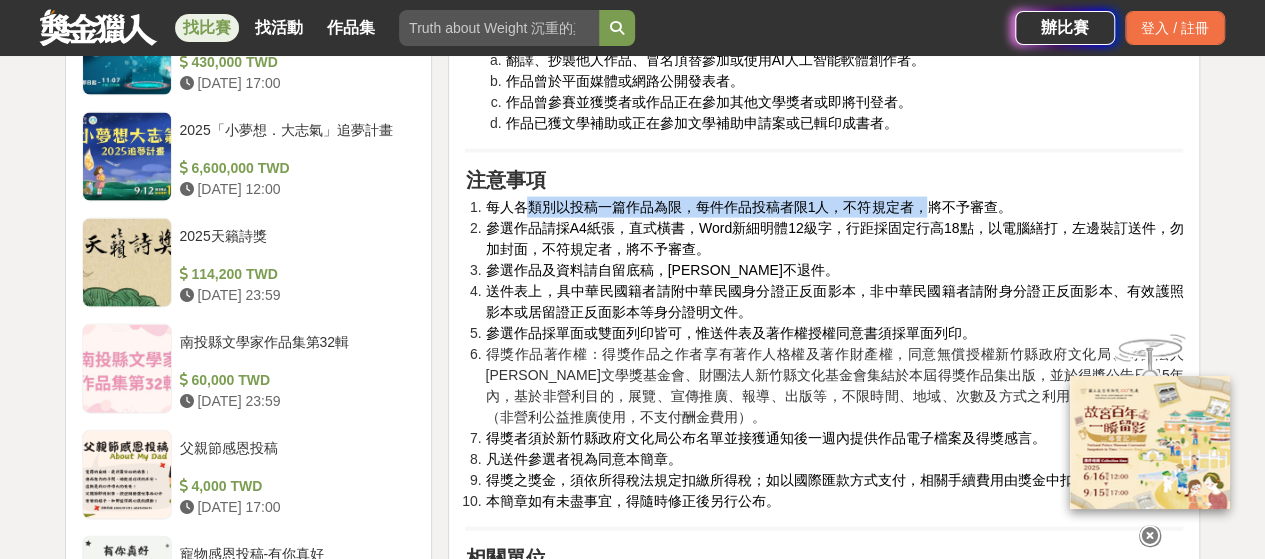 drag, startPoint x: 526, startPoint y: 251, endPoint x: 920, endPoint y: 245, distance: 394.0457 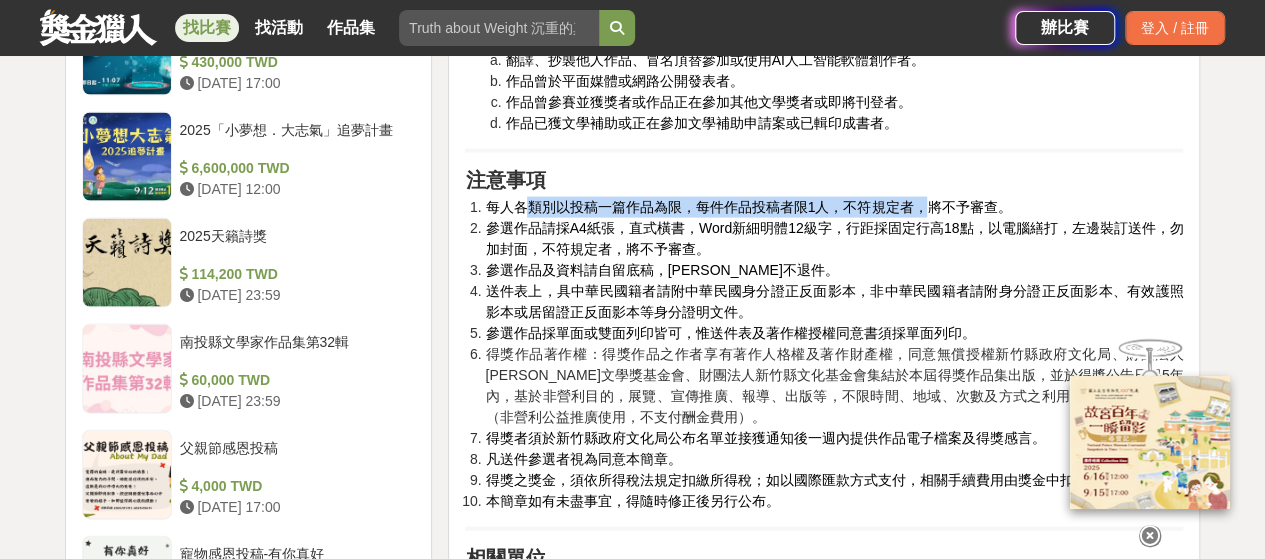 click on "每人各類別以投稿一篇作品為限，每件作品投稿者限1人，不符規定者，將不予審查。" at bounding box center [748, 207] 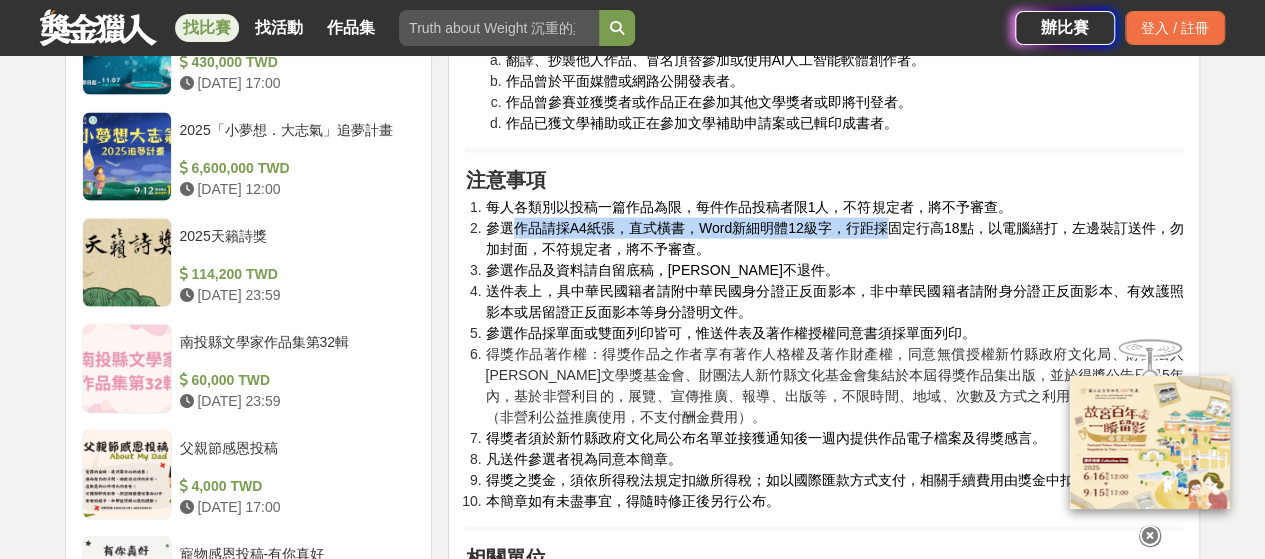 drag, startPoint x: 517, startPoint y: 270, endPoint x: 886, endPoint y: 267, distance: 369.0122 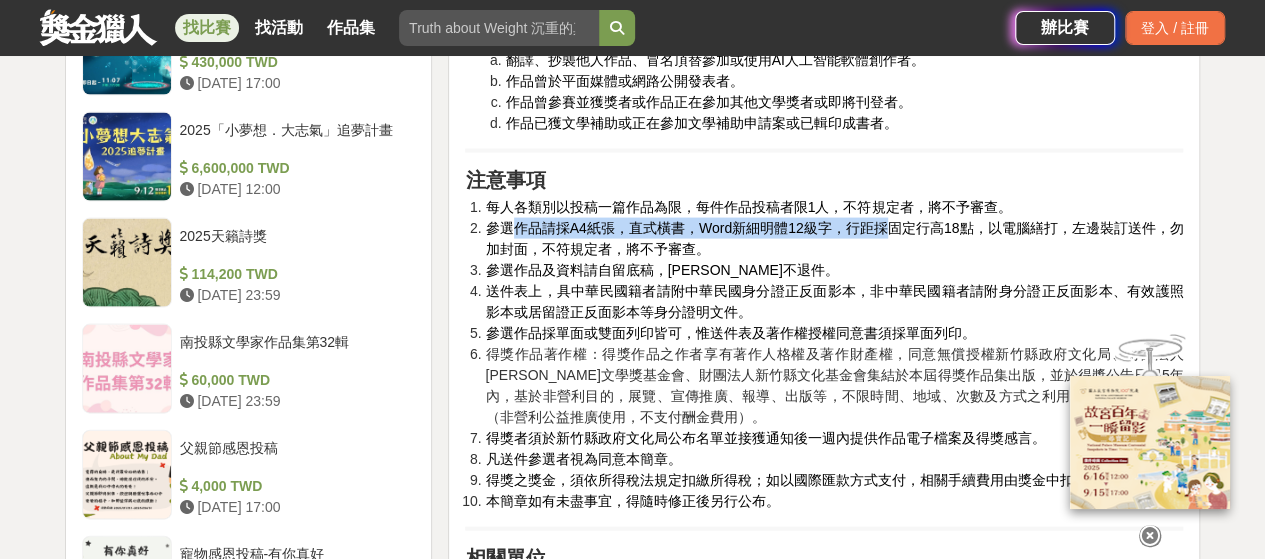 click on "參選作品請採A4紙張，直式橫書，Word新細明體12級字，行距採固定行高18點，以電腦繕打，左邊裝訂送件，勿加封面，不符規定者，將不予審查。" at bounding box center [834, 238] 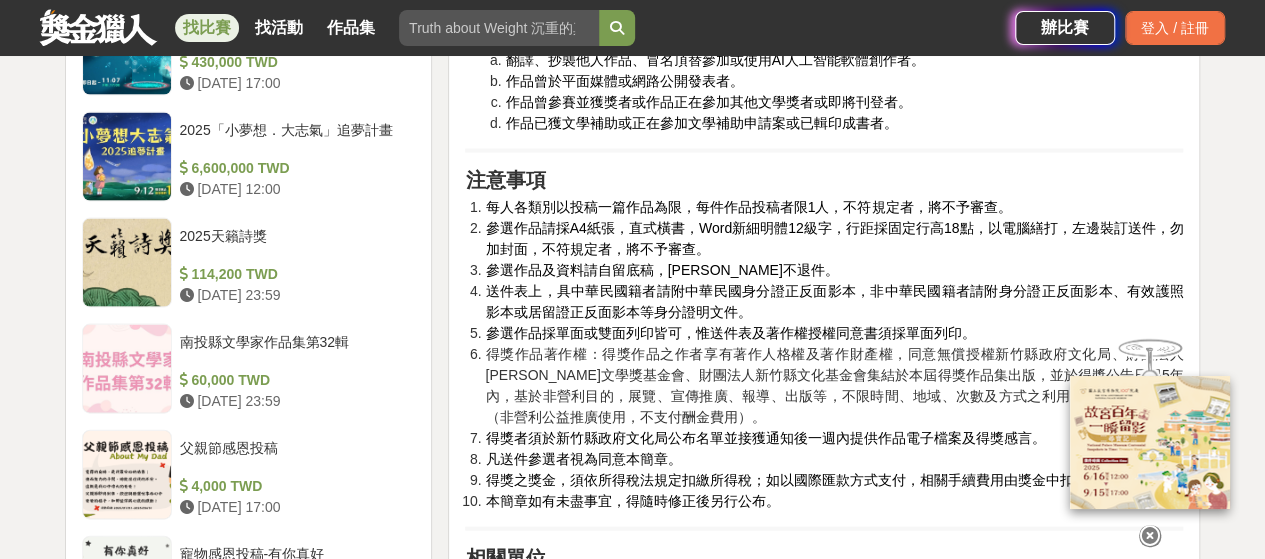 click on "參選作品請採A4紙張，直式橫書，Word新細明體12級字，行距採固定行高18點，以電腦繕打，左邊裝訂送件，勿加封面，不符規定者，將不予審查。" at bounding box center [834, 238] 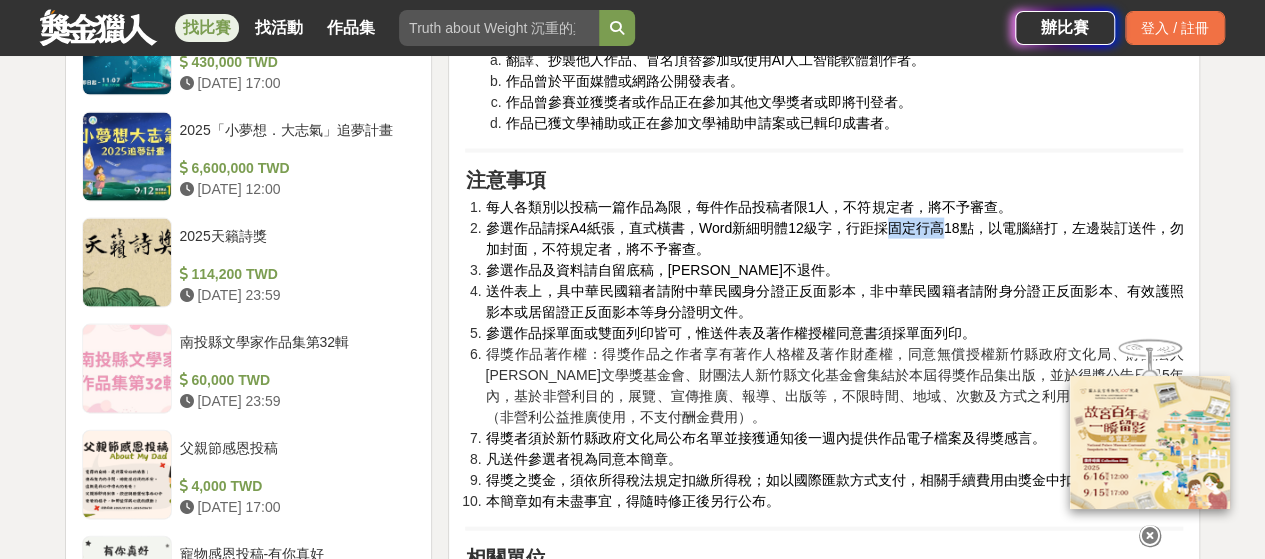 drag, startPoint x: 882, startPoint y: 269, endPoint x: 943, endPoint y: 273, distance: 61.13101 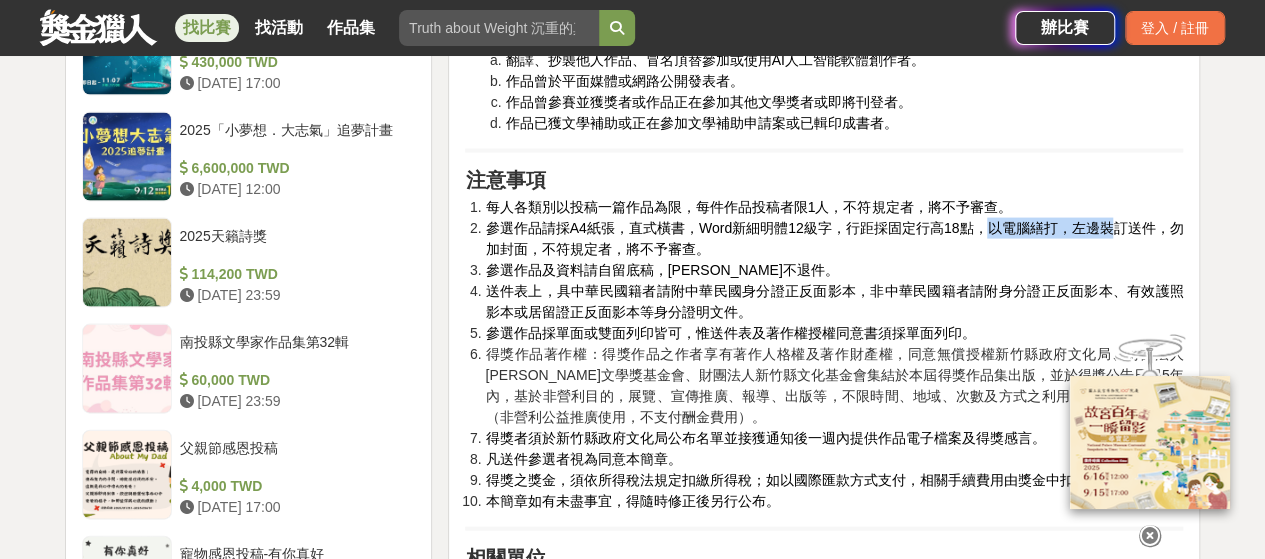 drag, startPoint x: 988, startPoint y: 270, endPoint x: 1112, endPoint y: 264, distance: 124.14507 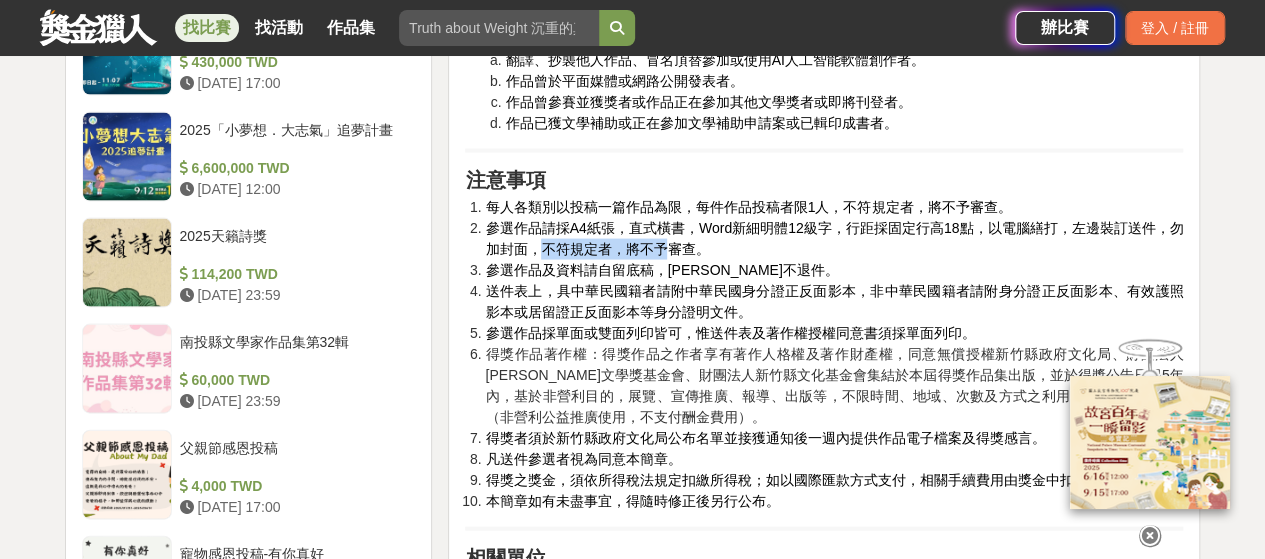 drag, startPoint x: 543, startPoint y: 289, endPoint x: 672, endPoint y: 283, distance: 129.13947 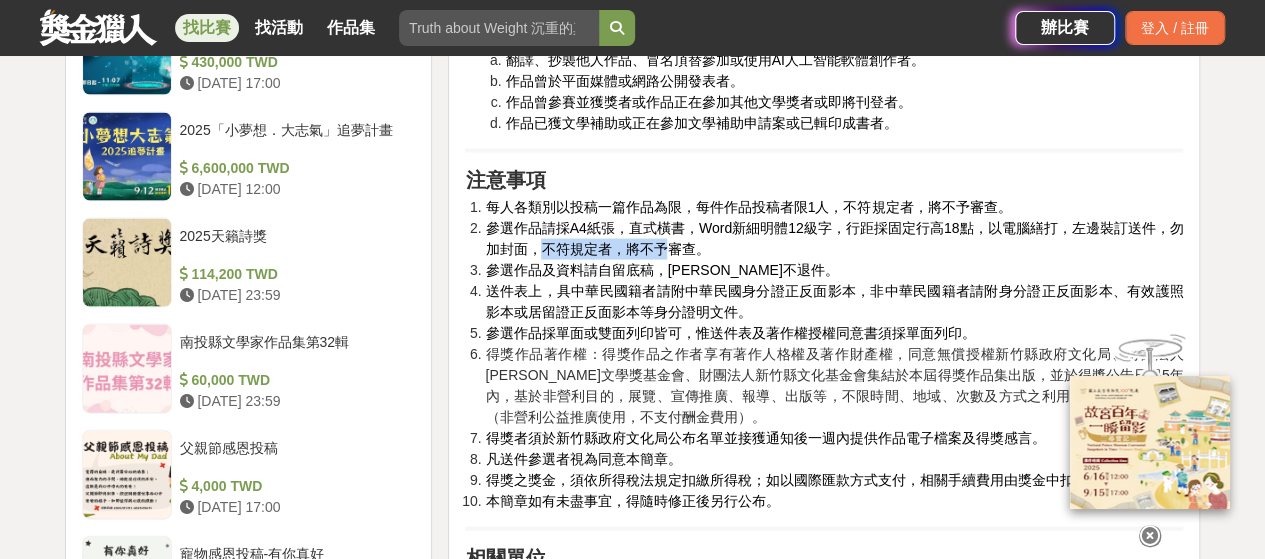 click on "參選作品請採A4紙張，直式橫書，Word新細明體12級字，行距採固定行高18點，以電腦繕打，左邊裝訂送件，勿加封面，不符規定者，將不予審查。" at bounding box center (834, 238) 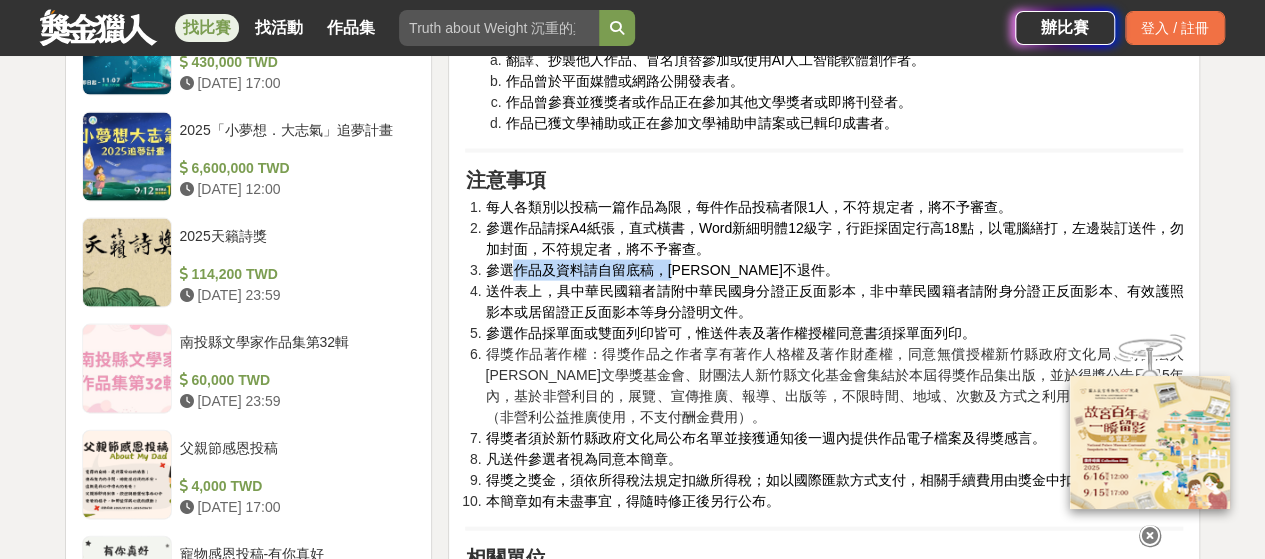 drag, startPoint x: 513, startPoint y: 313, endPoint x: 675, endPoint y: 307, distance: 162.11107 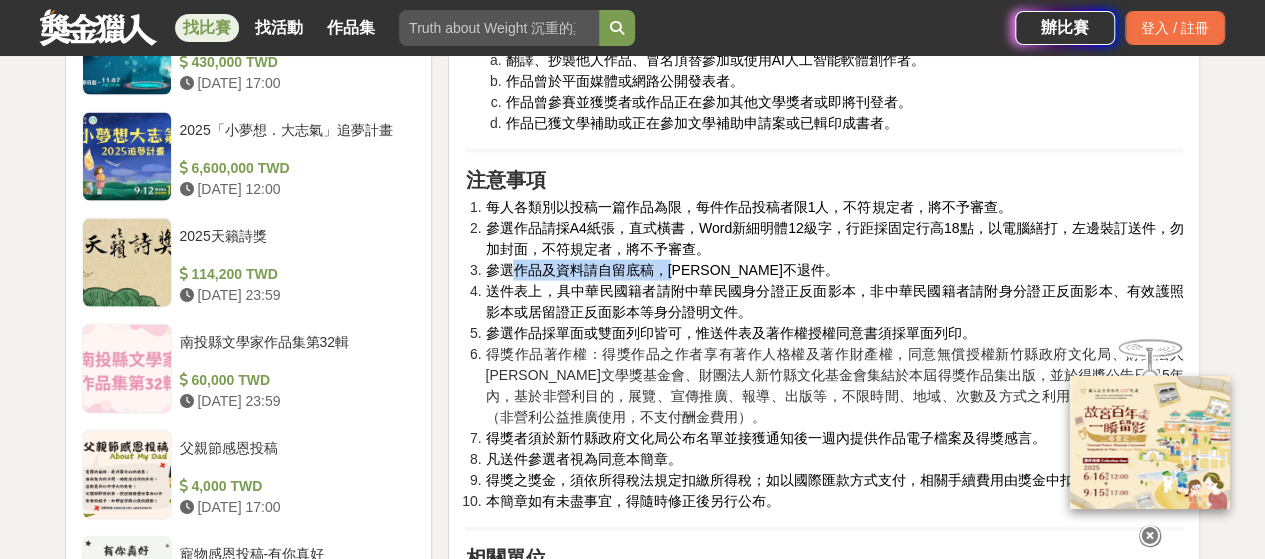 click on "參選作品及資料請自留底稿，[PERSON_NAME]不退件。" at bounding box center (661, 270) 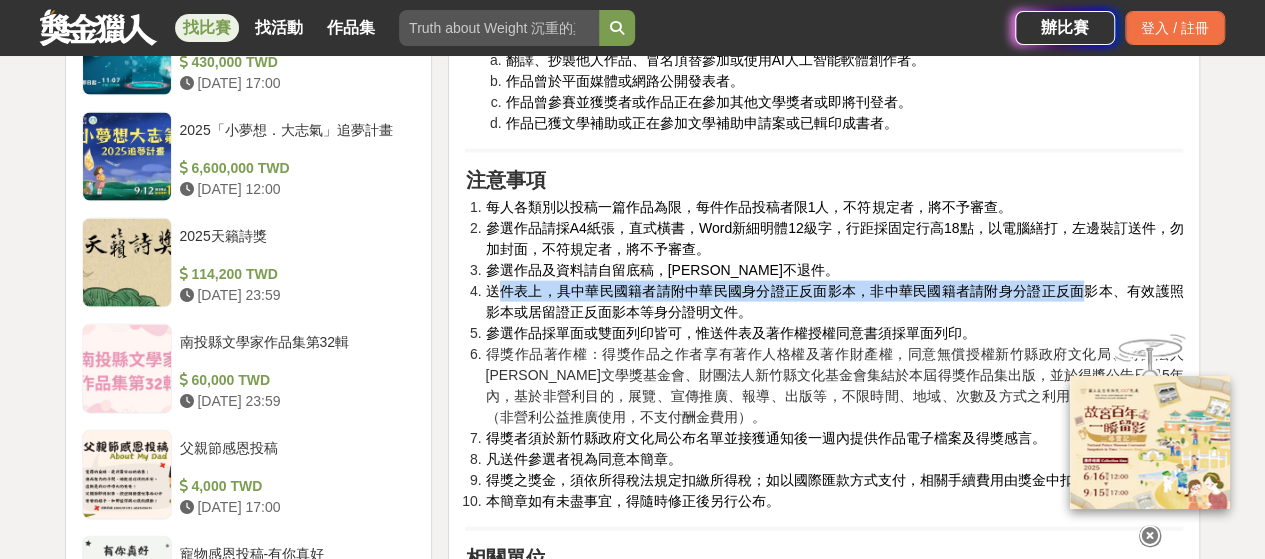 drag, startPoint x: 503, startPoint y: 334, endPoint x: 1087, endPoint y: 326, distance: 584.0548 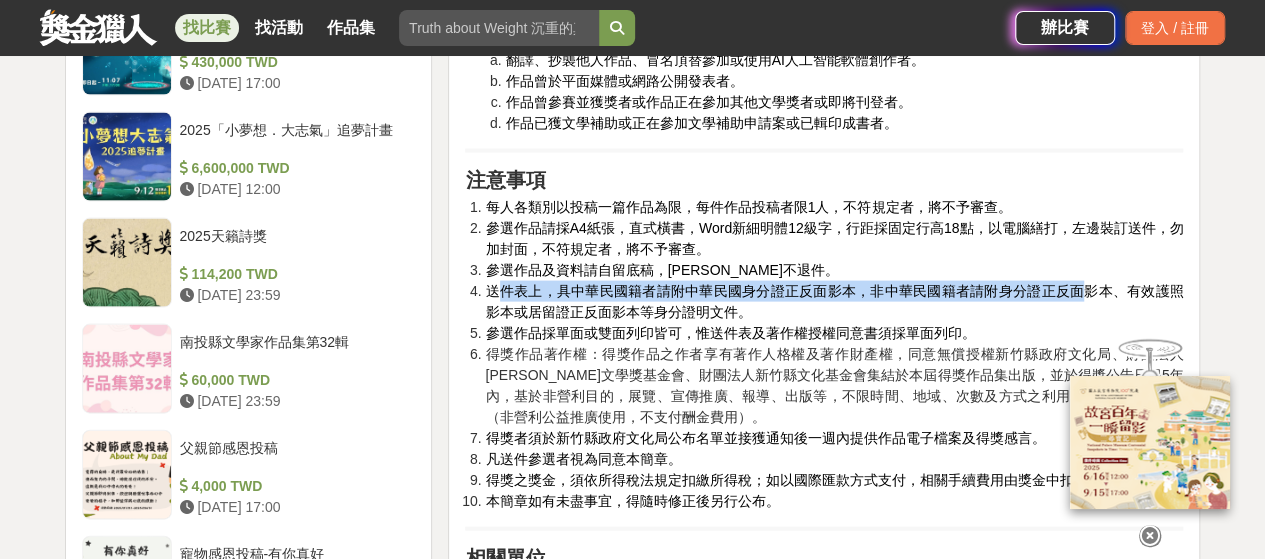 click on "送件表上，具中華民國籍者請附中華民國身分證正反面影本，非中華民國籍者請附身分證正反面影本、有效護照影本或居留證正反面影本等身分證明文件。" at bounding box center (834, 301) 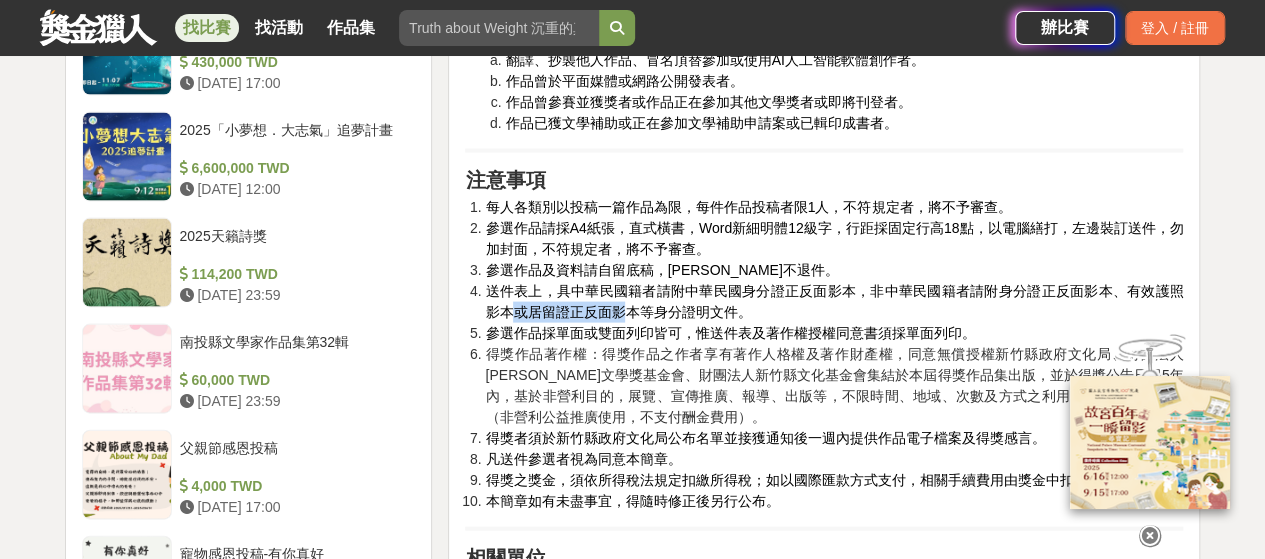 drag, startPoint x: 593, startPoint y: 352, endPoint x: 626, endPoint y: 352, distance: 33 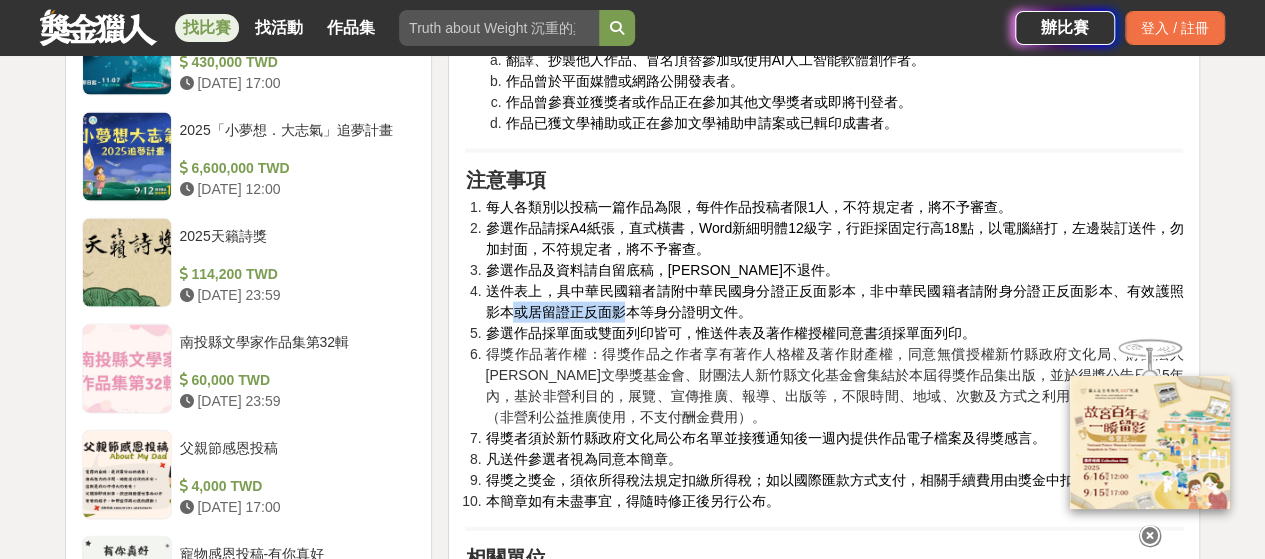 click on "送件表上，具中華民國籍者請附中華民國身分證正反面影本，非中華民國籍者請附身分證正反面影本、有效護照影本或居留證正反面影本等身分證明文件。" at bounding box center (834, 301) 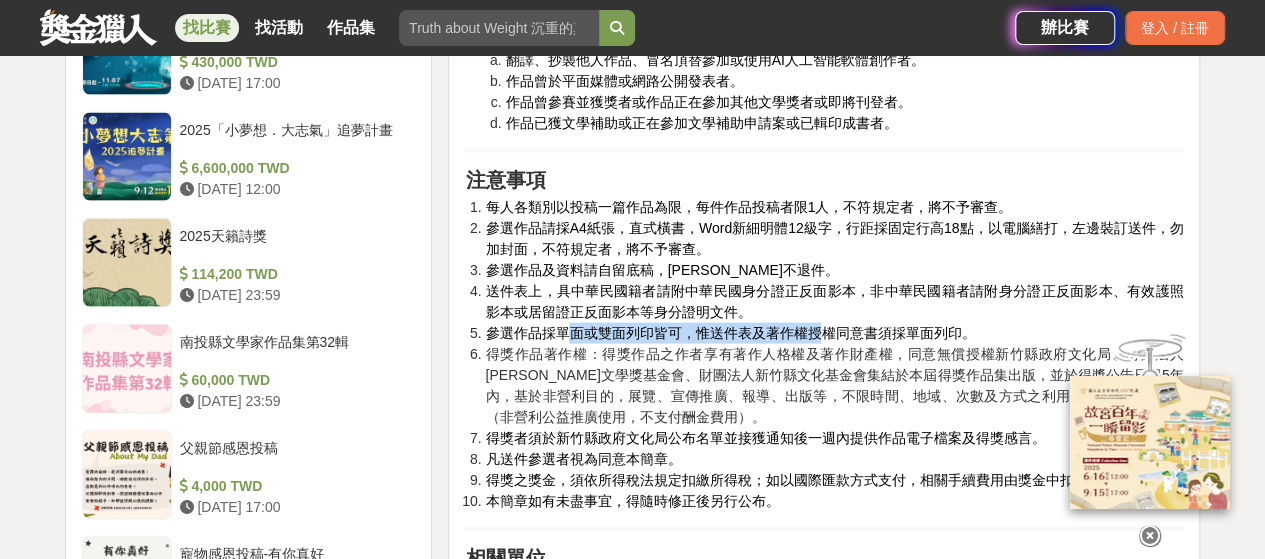 drag, startPoint x: 598, startPoint y: 368, endPoint x: 816, endPoint y: 368, distance: 218 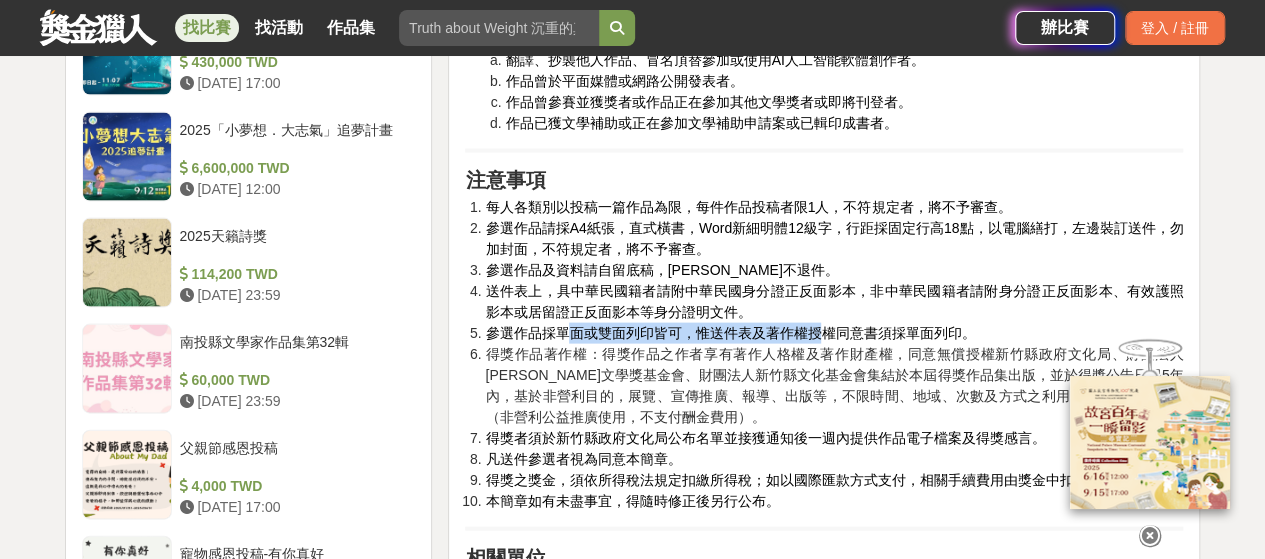 click on "參選作品採單面或雙面列印皆可，惟送件表及著作權授權同意書須採單面列印。" at bounding box center (730, 333) 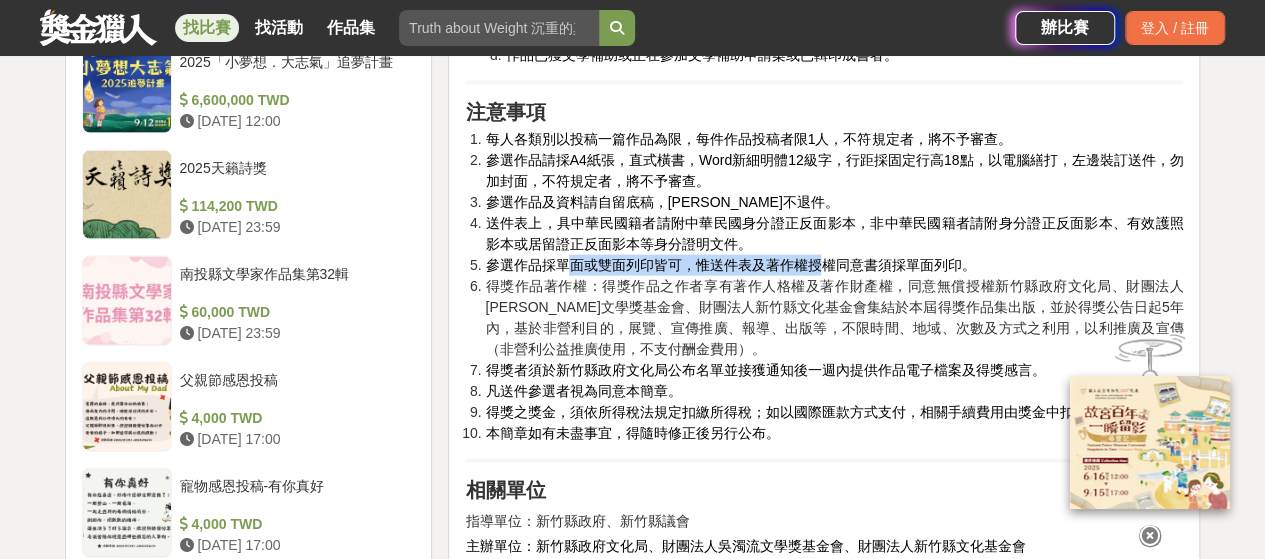 scroll, scrollTop: 2100, scrollLeft: 0, axis: vertical 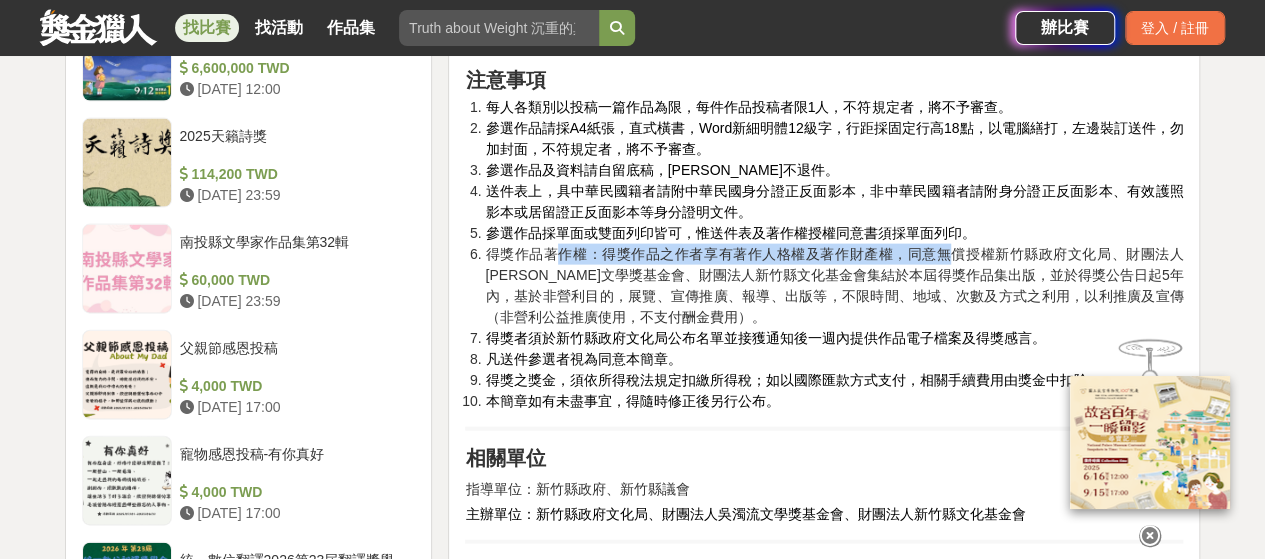 drag, startPoint x: 552, startPoint y: 292, endPoint x: 944, endPoint y: 298, distance: 392.04593 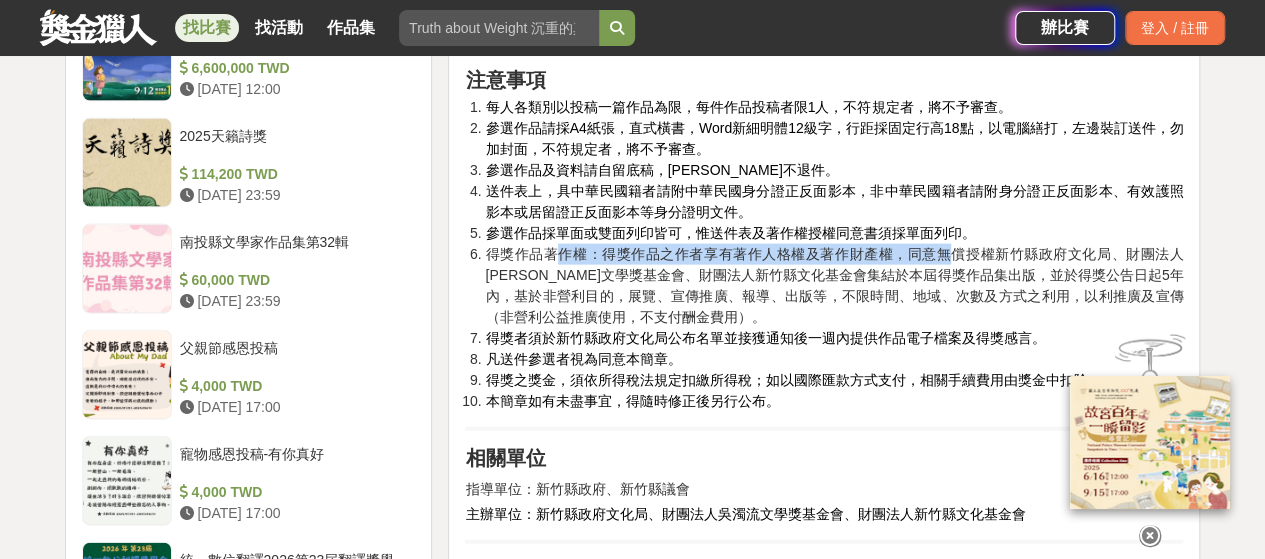 click on "得獎作品著作權：得獎作品之作者享有著作人格權及著作財產權，同意無償授權新竹縣政府文化局、財團法人[PERSON_NAME]文學獎基金會、財團法人新竹縣文化基金會集結於本屆得獎作品集出版，並於得獎公告日起5年內，基於非營利目的，展覽、宣傳推廣、報導、出版等，不限時間、地域、次數及方式之利用，以利推廣及宣傳（非營利公益推廣使用，不支付酬金費用）。" at bounding box center (834, 285) 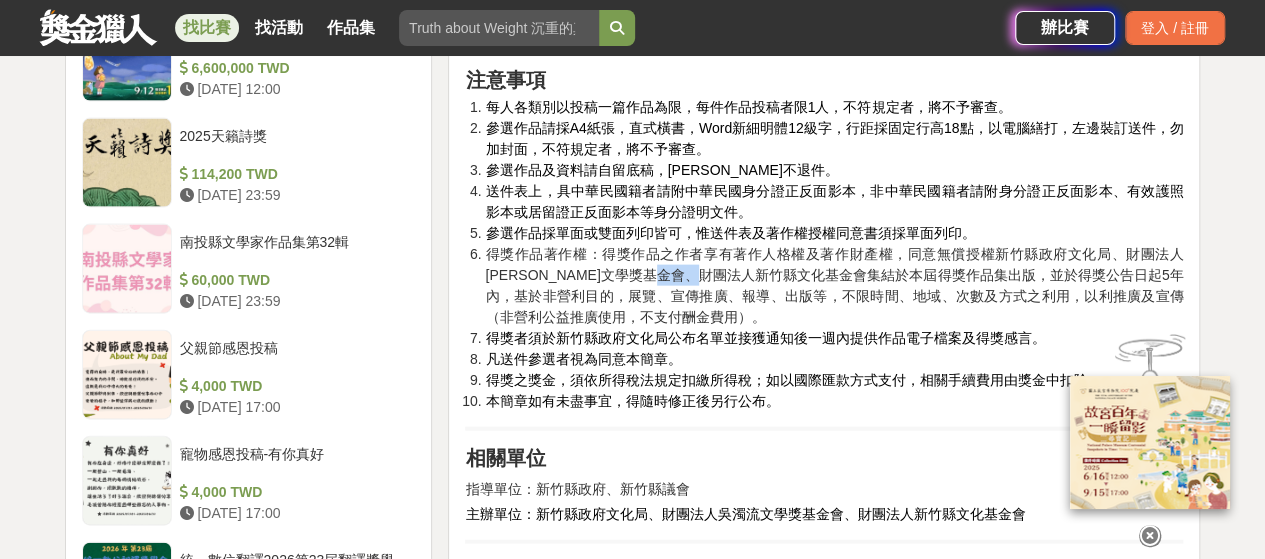 drag, startPoint x: 708, startPoint y: 316, endPoint x: 754, endPoint y: 314, distance: 46.043457 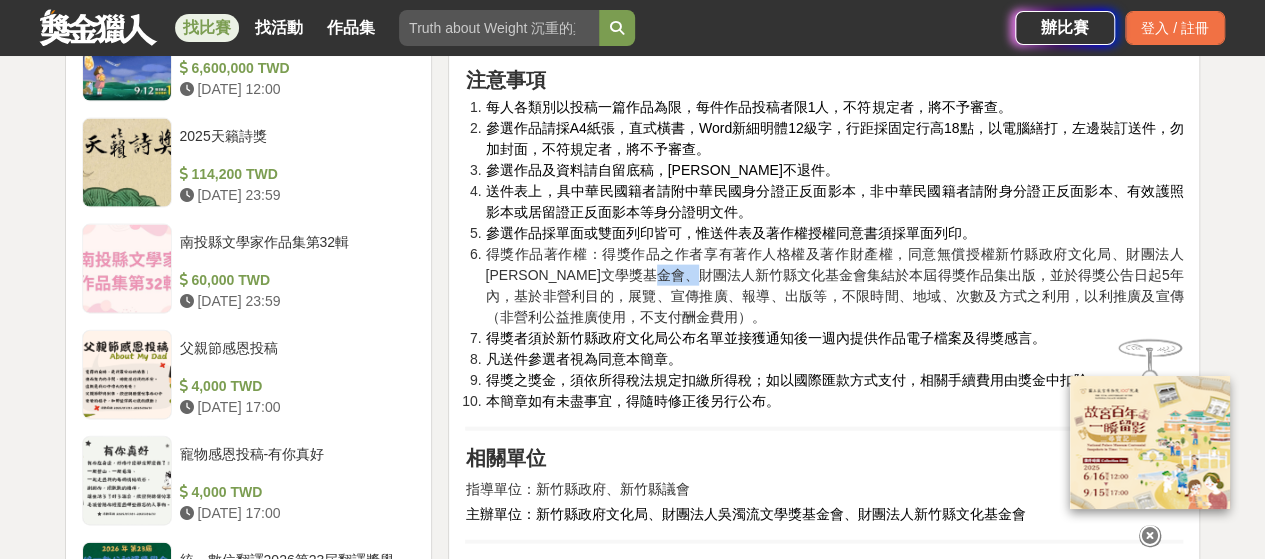 click on "得獎作品著作權：得獎作品之作者享有著作人格權及著作財產權，同意無償授權新竹縣政府文化局、財團法人[PERSON_NAME]文學獎基金會、財團法人新竹縣文化基金會集結於本屆得獎作品集出版，並於得獎公告日起5年內，基於非營利目的，展覽、宣傳推廣、報導、出版等，不限時間、地域、次數及方式之利用，以利推廣及宣傳（非營利公益推廣使用，不支付酬金費用）。" at bounding box center [834, 285] 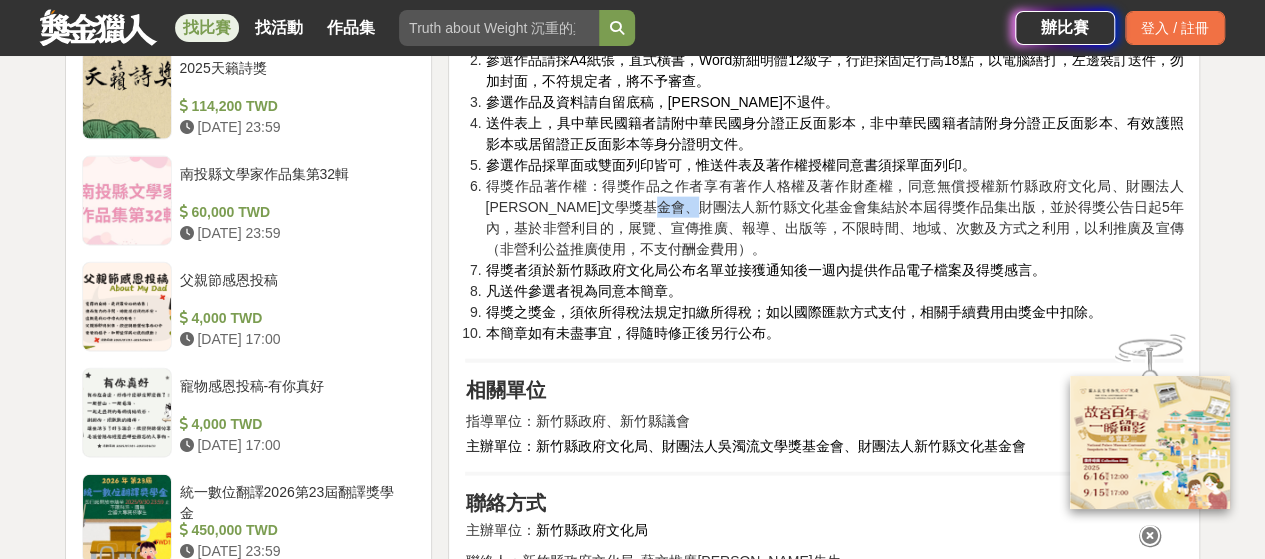 scroll, scrollTop: 2200, scrollLeft: 0, axis: vertical 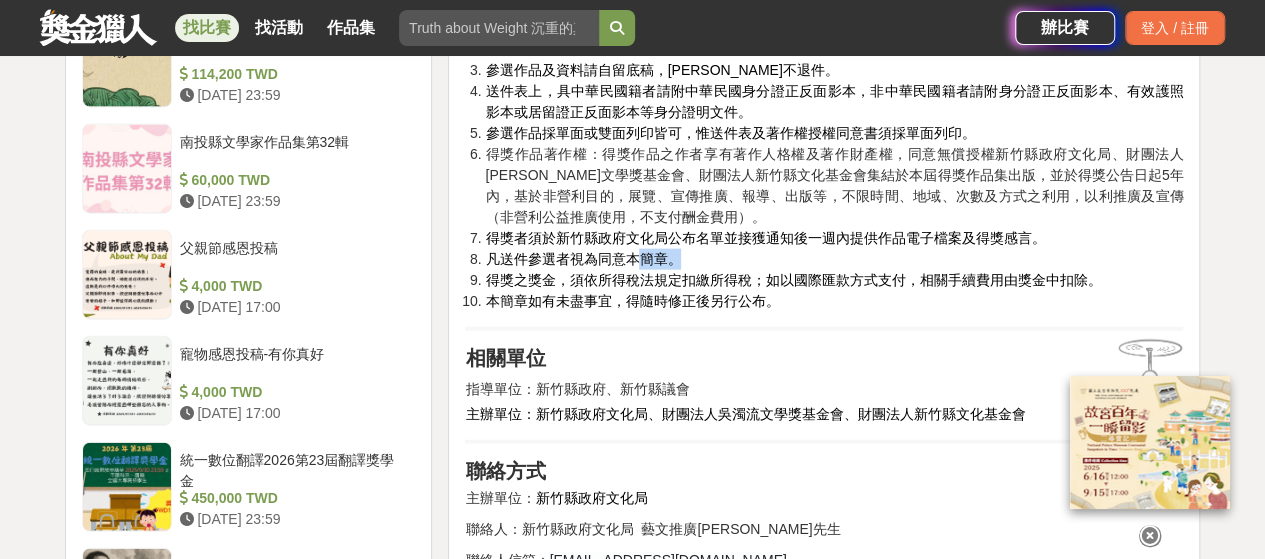 drag, startPoint x: 739, startPoint y: 291, endPoint x: 766, endPoint y: 293, distance: 27.073973 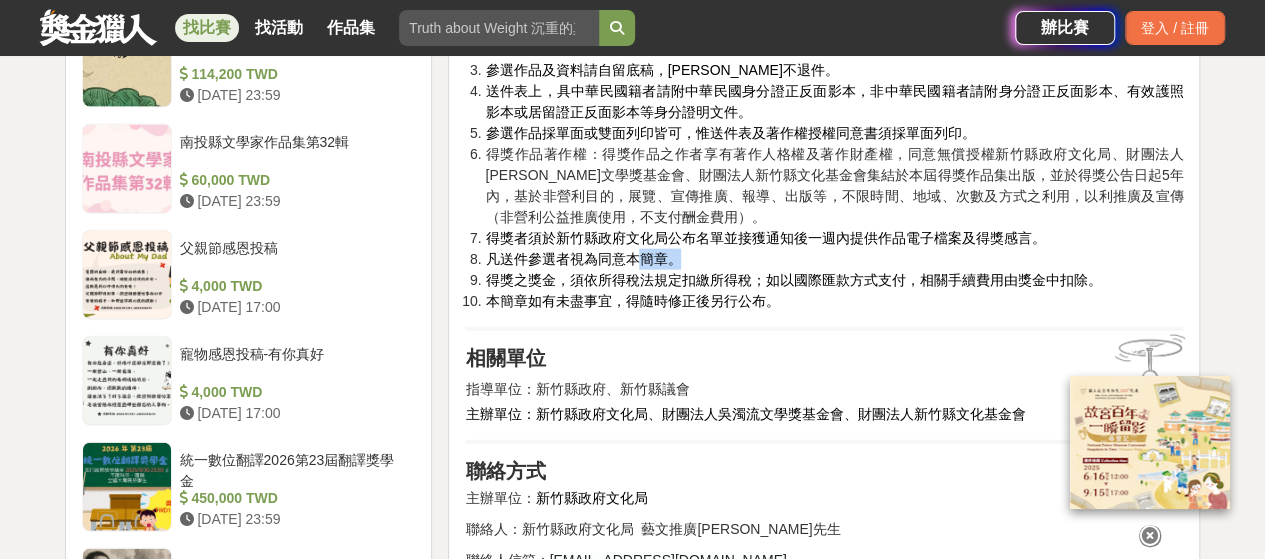 click on "凡送件參選者視為同意本簡章。" at bounding box center [834, 259] 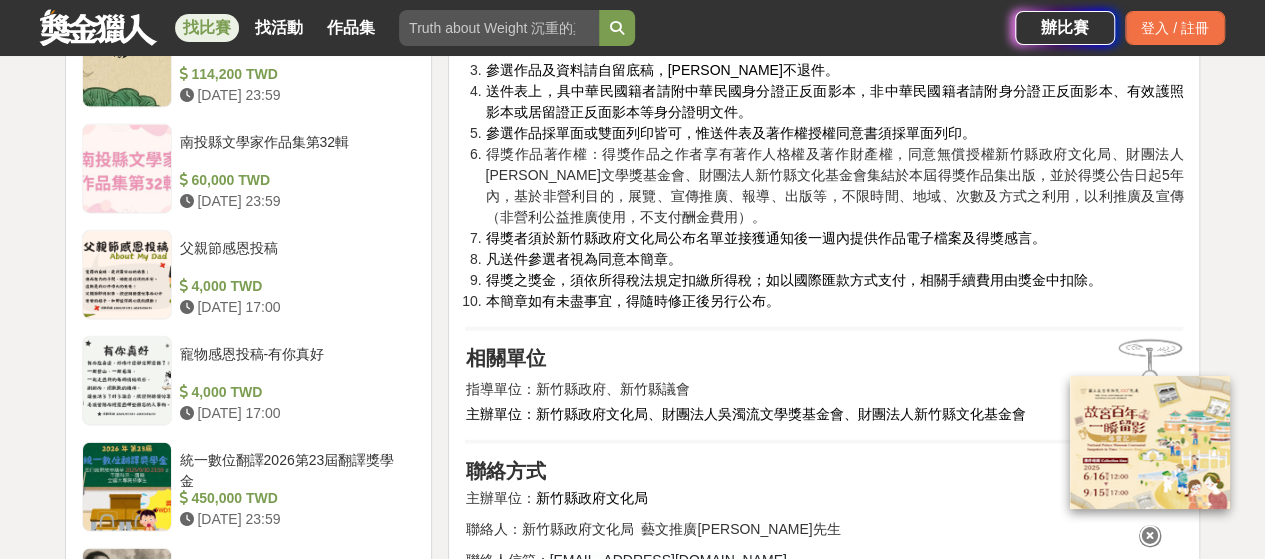 click on "本簡章如有未盡事宜，得隨時修正後另行公布。" at bounding box center (632, 301) 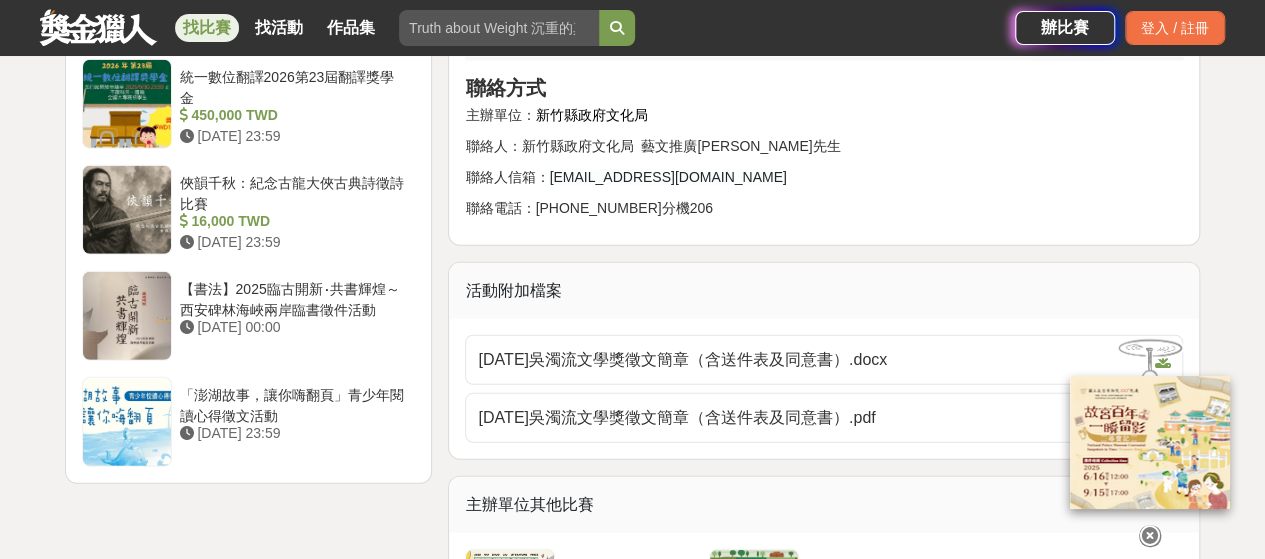 scroll, scrollTop: 2700, scrollLeft: 0, axis: vertical 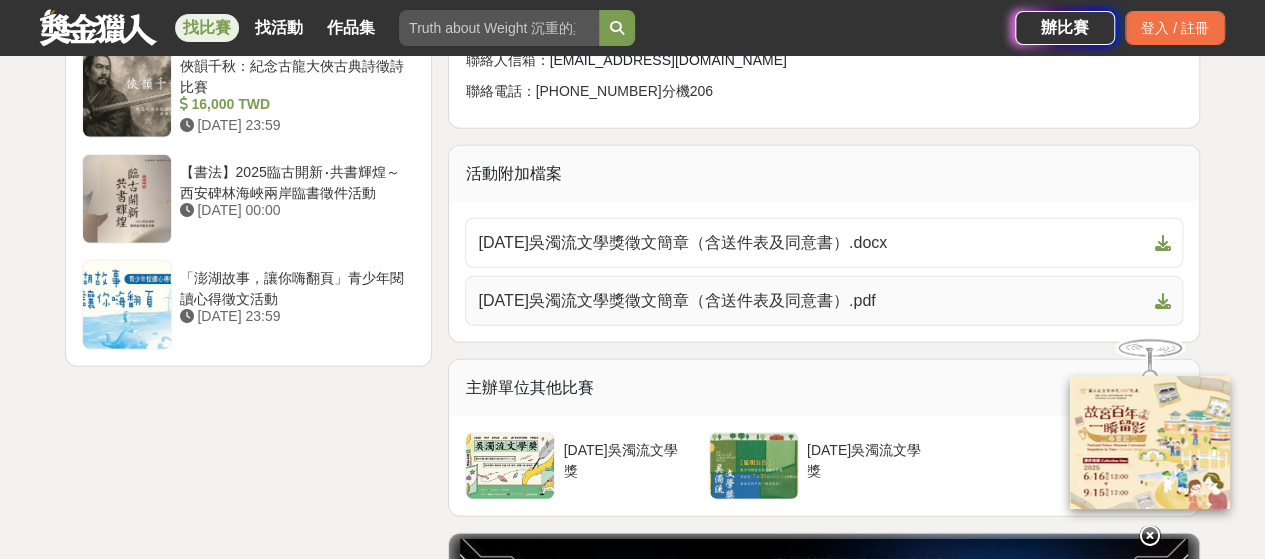 click on "[DATE]吳濁流文學獎徵文簡章（含送件表及同意書）.pdf" at bounding box center (812, 301) 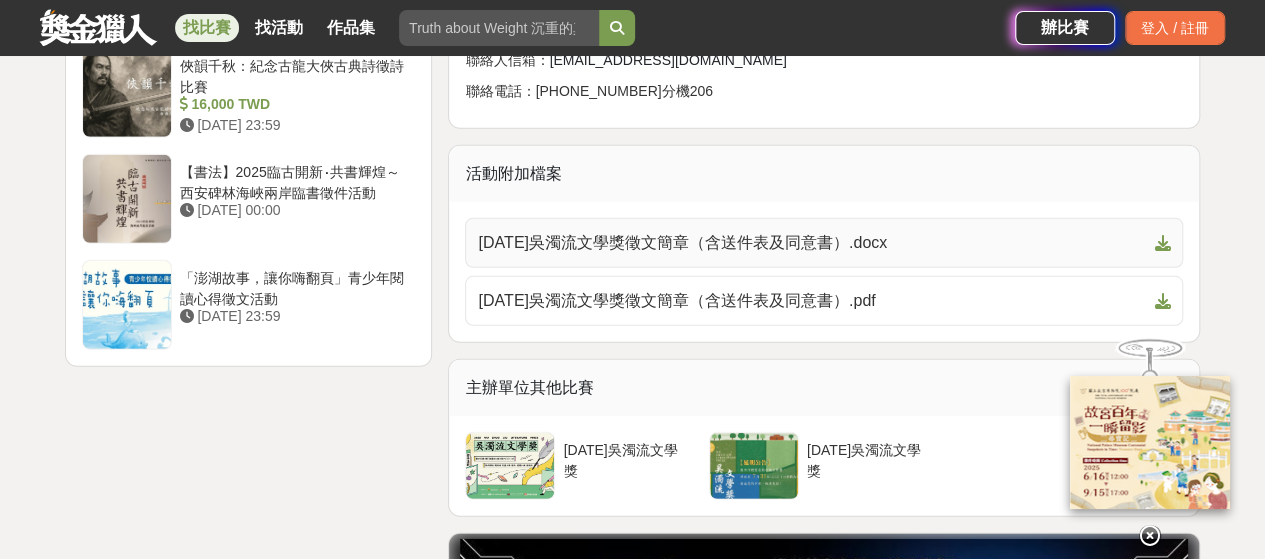click on "[DATE]吳濁流文學獎徵文簡章（含送件表及同意書）.docx" at bounding box center (812, 243) 